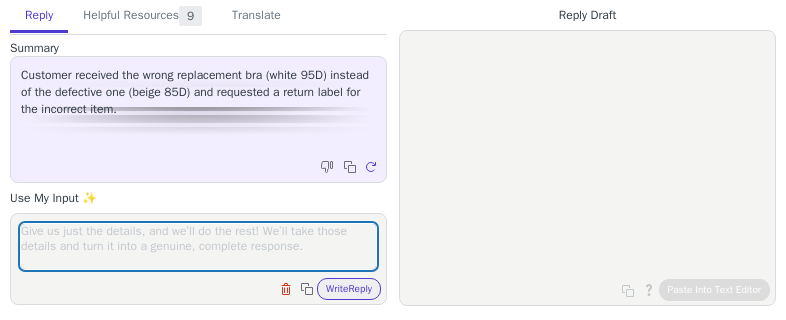 scroll, scrollTop: 0, scrollLeft: 0, axis: both 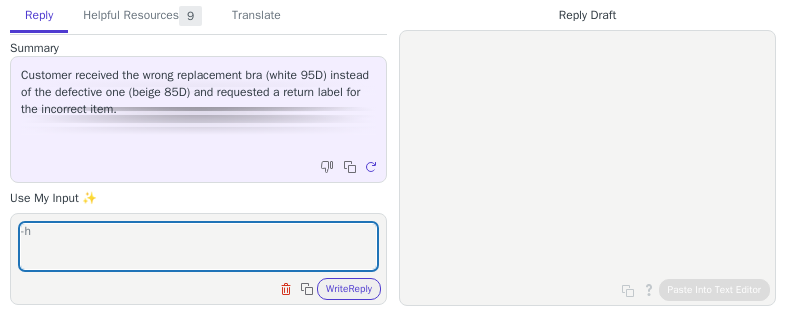 type on "-" 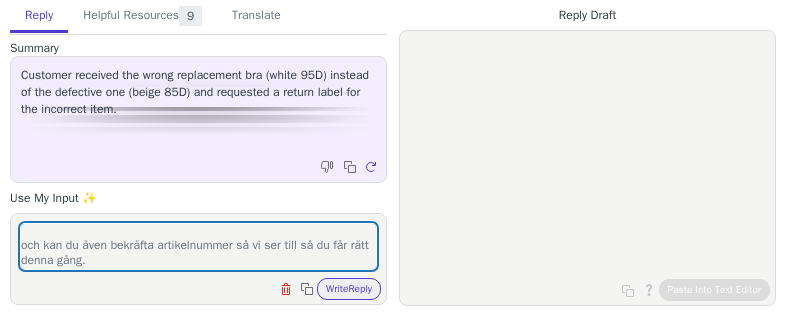 scroll, scrollTop: 78, scrollLeft: 0, axis: vertical 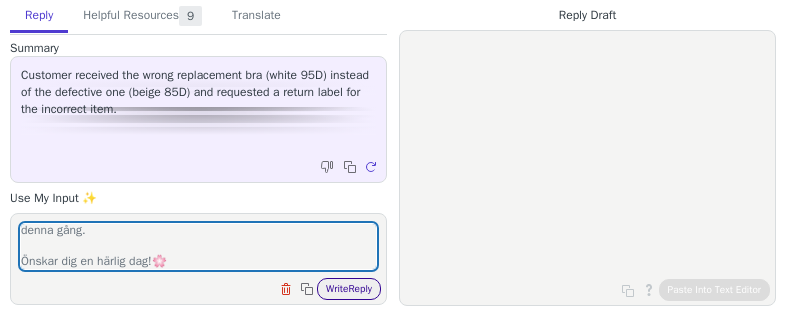 type on "Hej !
Tack för ditt meddelande.
och kan du även bekräfta artikelnummer så vi ser till så du får rätt denna gång.
Önskar dig en härlig dag!🌸️" 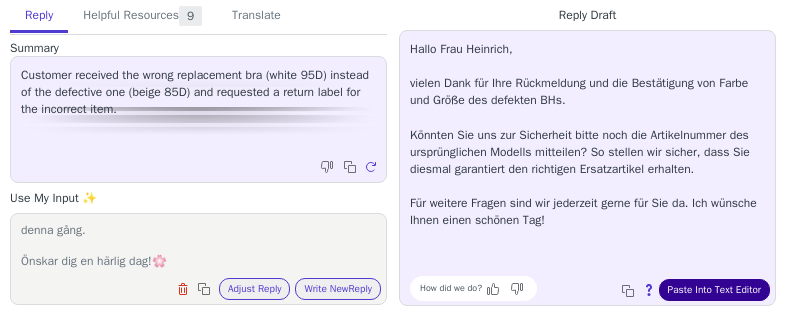 click on "Paste Into Text Editor" at bounding box center (714, 290) 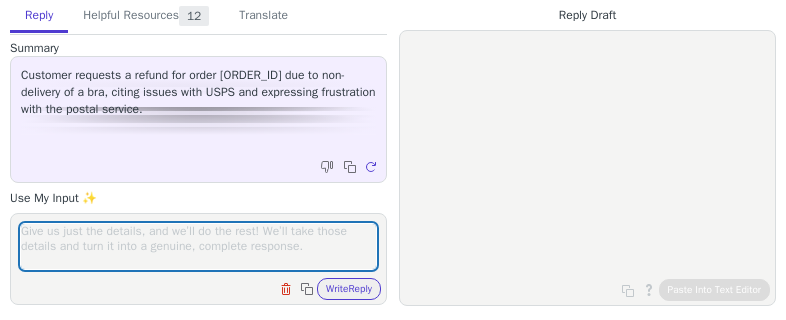 scroll, scrollTop: 0, scrollLeft: 0, axis: both 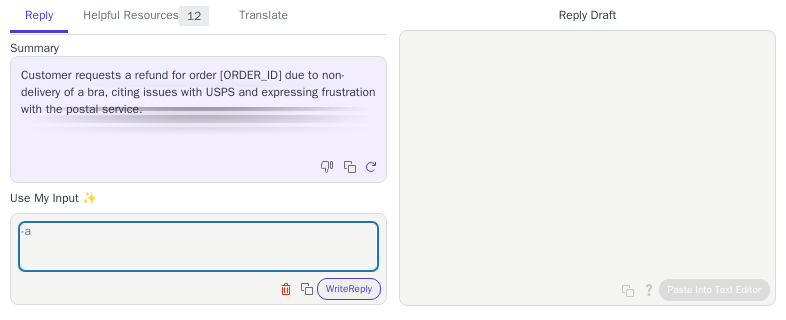 type on "-" 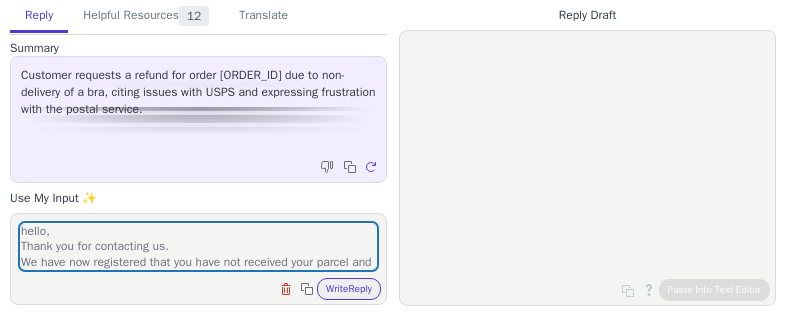 scroll, scrollTop: 170, scrollLeft: 0, axis: vertical 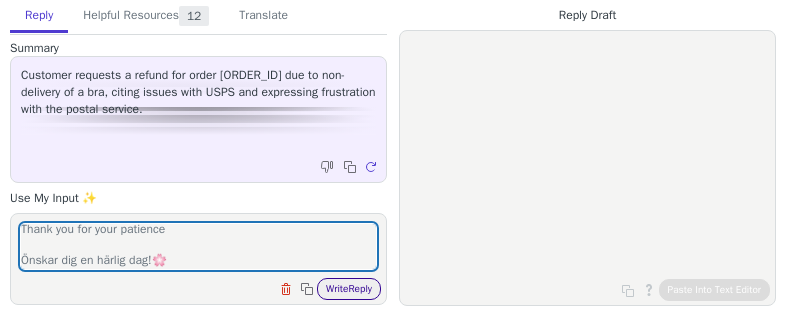 type on "hello,
Thank you for contacting us.
We have now registered that you have not received your parcel and will of course refund you.
Since the order was placed and paid via Amazon, the refund will be processed through your Amazon account. Amazon will then return the amount to the original payment method used – either your bank or credit card account.
Thank you for your patience
Önskar dig en härlig dag!🌸️" 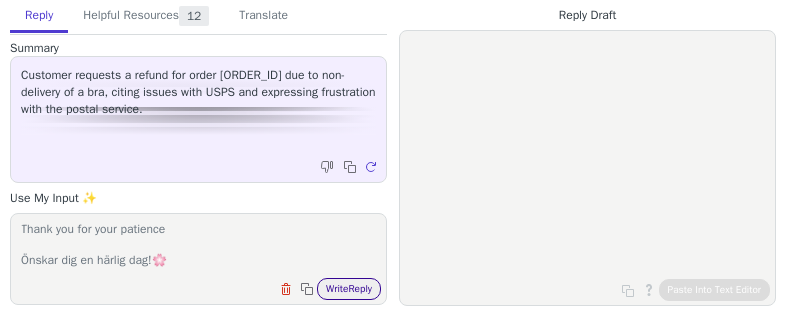 click on "Write  Reply" at bounding box center [349, 289] 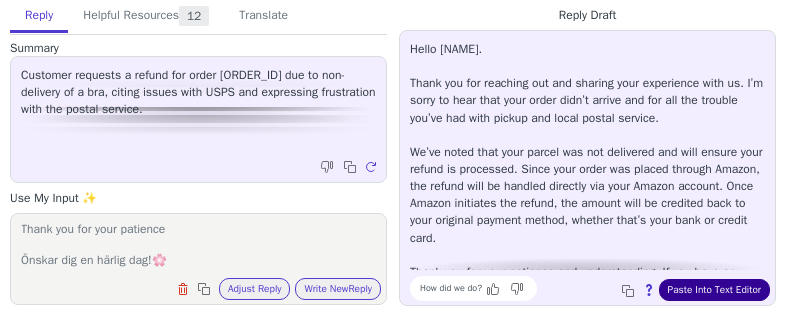 click on "Paste Into Text Editor" at bounding box center (714, 290) 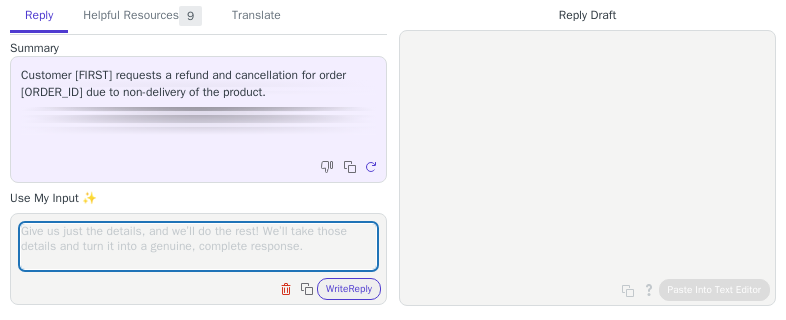 scroll, scrollTop: 0, scrollLeft: 0, axis: both 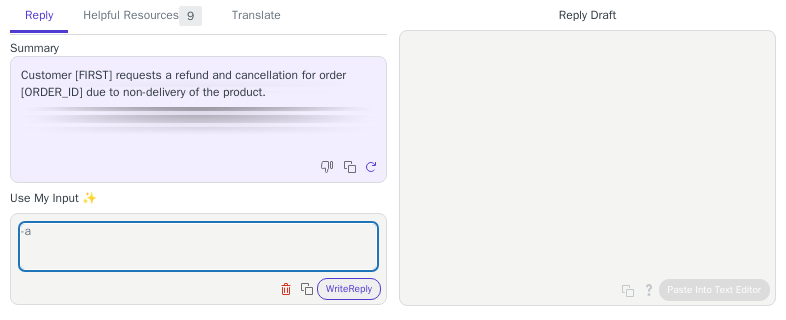 type on "-" 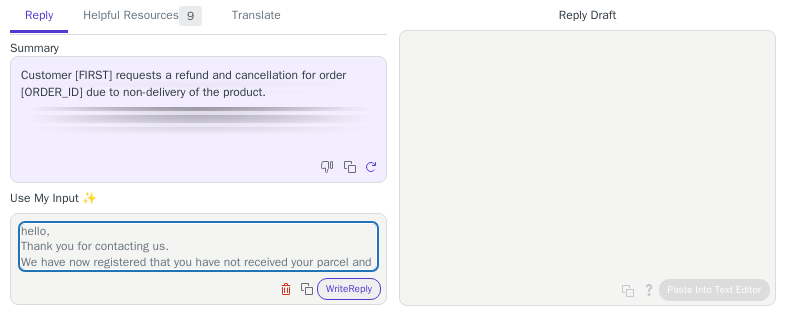 scroll, scrollTop: 170, scrollLeft: 0, axis: vertical 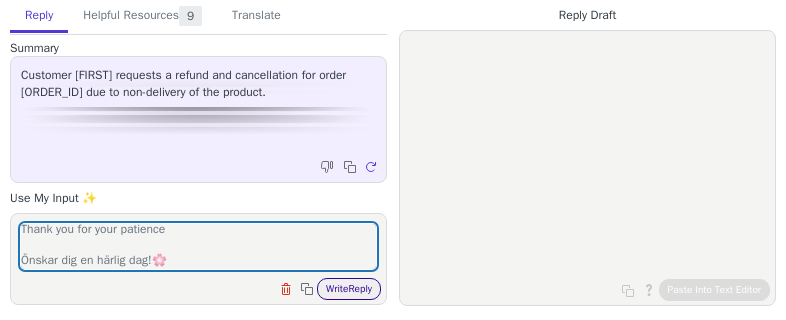 type on "hello,
Thank you for contacting us.
We have now registered that you have not received your parcel and will of course refund you.
Since the order was placed and paid via Amazon, the refund will be processed through your Amazon account. Amazon will then return the amount to the original payment method used – either your bank or credit card account.
Thank you for your patience
Önskar dig en härlig dag!🌸️" 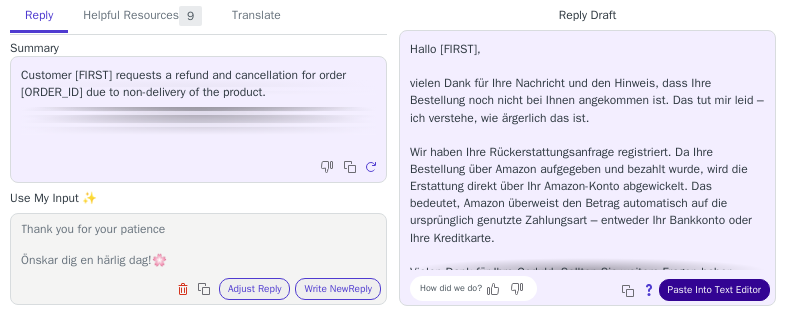 click on "Paste Into Text Editor" at bounding box center [714, 290] 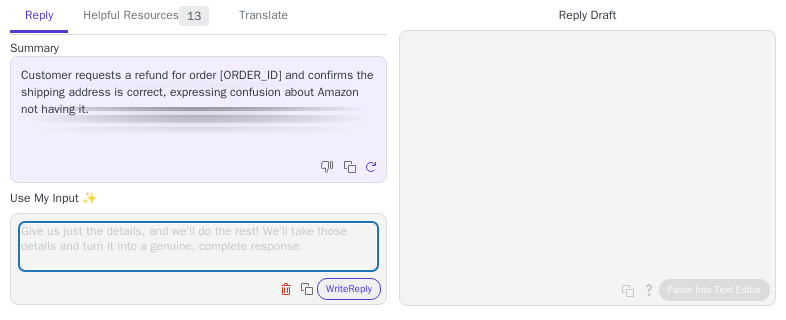 click at bounding box center [198, 246] 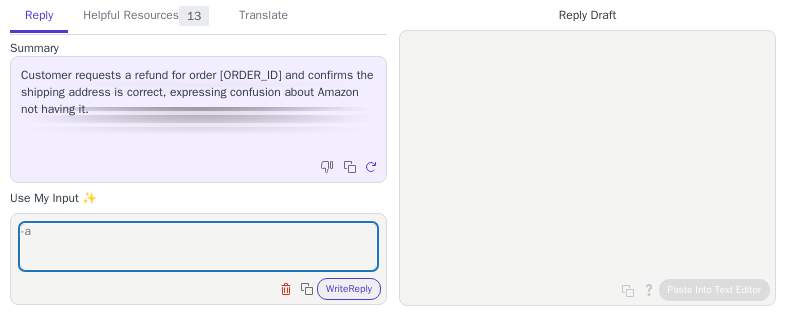 type on "-" 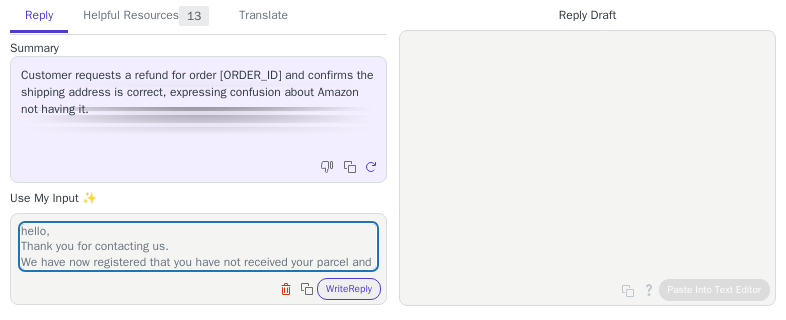scroll, scrollTop: 170, scrollLeft: 0, axis: vertical 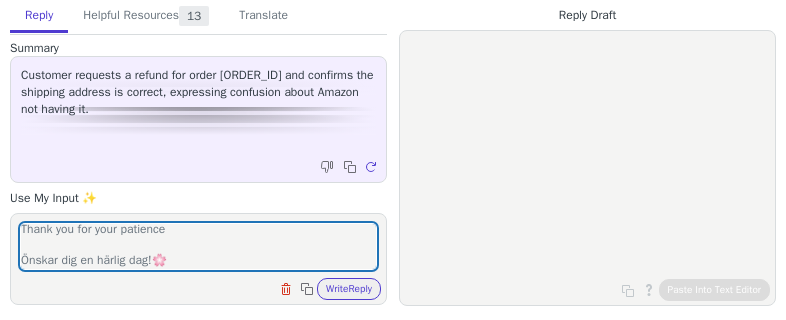 type on "hello,
Thank you for contacting us.
We have now registered that you have not received your parcel and will of course refund you.
Since the order was placed and paid via Amazon, the refund will be processed through your Amazon account. Amazon will then return the amount to the original payment method used – either your bank or credit card account.
Thank you for your patience
Önskar dig en härlig dag!🌸️" 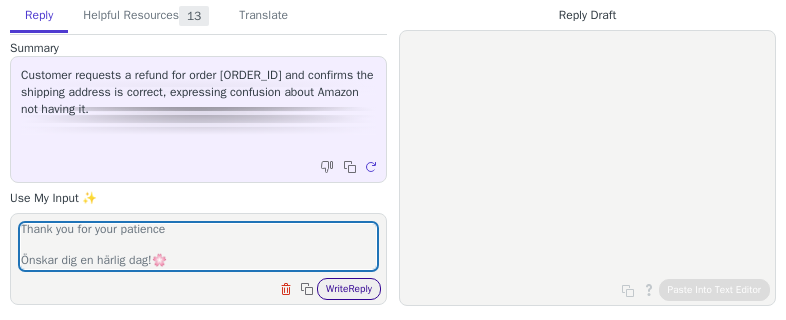 click on "hello,
Thank you for contacting us.
We have now registered that you have not received your parcel and will of course refund you.
Since the order was placed and paid via Amazon, the refund will be processed through your Amazon account. Amazon will then return the amount to the original payment method used – either your bank or credit card account.
Thank you for your patience
Önskar dig en härlig dag!🌸️
Clear field Copy to clipboard Write  Reply" at bounding box center [198, 259] 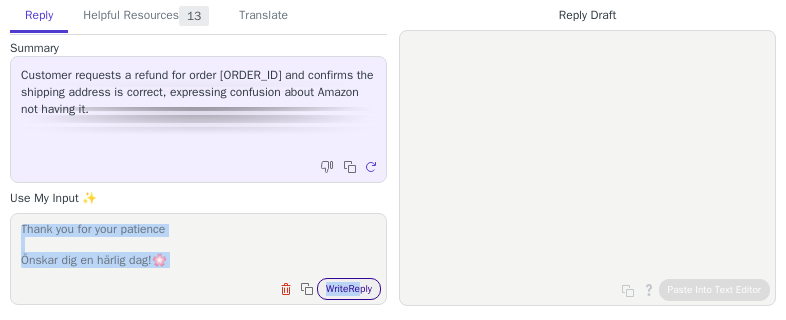 click on "Write  Reply" at bounding box center (349, 289) 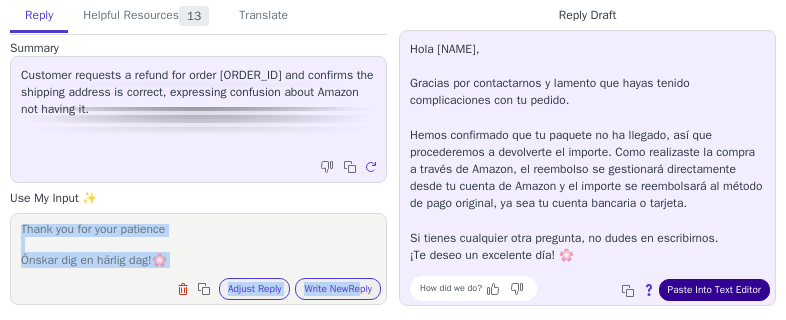 click on "Paste Into Text Editor" at bounding box center (714, 290) 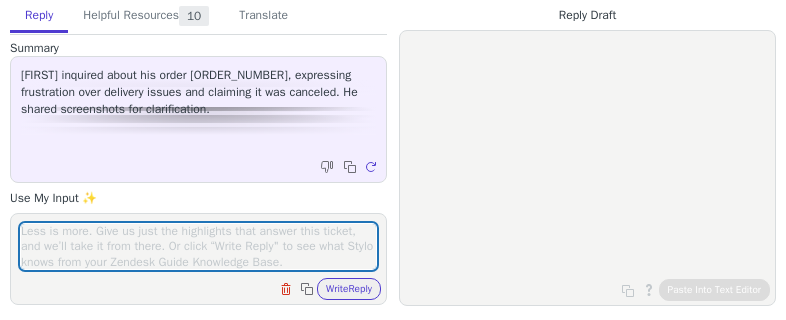 scroll, scrollTop: 0, scrollLeft: 0, axis: both 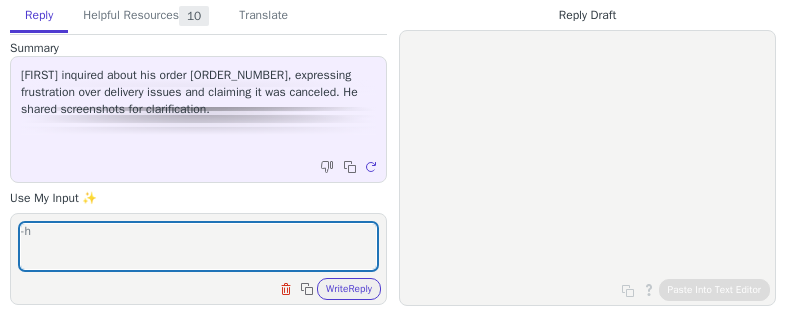 type on "-" 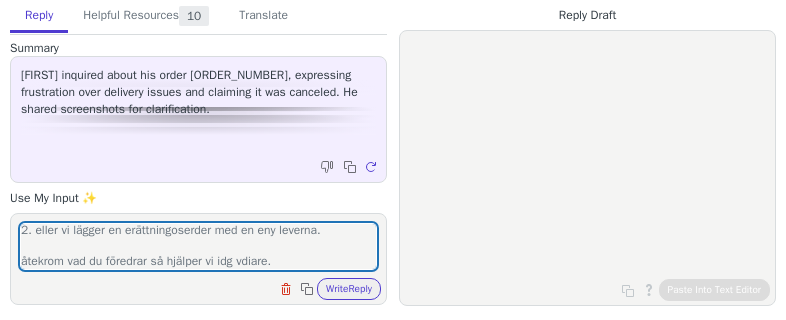 scroll, scrollTop: 170, scrollLeft: 0, axis: vertical 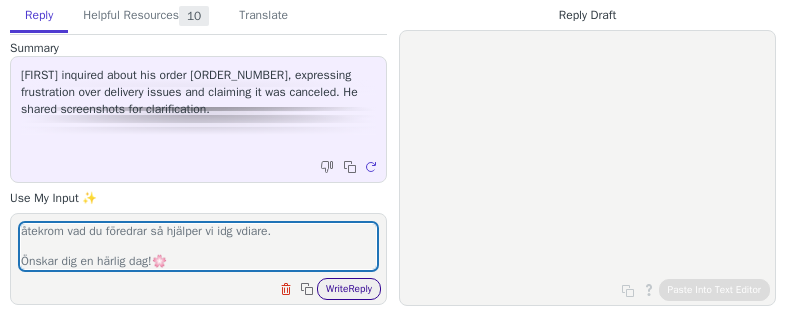 type on "Hej !
Tack för ditt meddelande.
vi är mcyekt ledsna över detta som drabbat dig. Vi vill att du ks avara nöjd.  Om varan kommer fram får du behålla den som en gåva från oss. Vi har därefetr två altiernitiv:
1. vi återbtalr dig vida dina urpungliag ebtalningmetod och du får en full åtebrtalening
2. eller vi lägger en erättningoserder med en eny leverna.
åtekrom vad du föredrar så hjälper vi idg vdiare.
Önskar dig en härlig dag!🌸️" 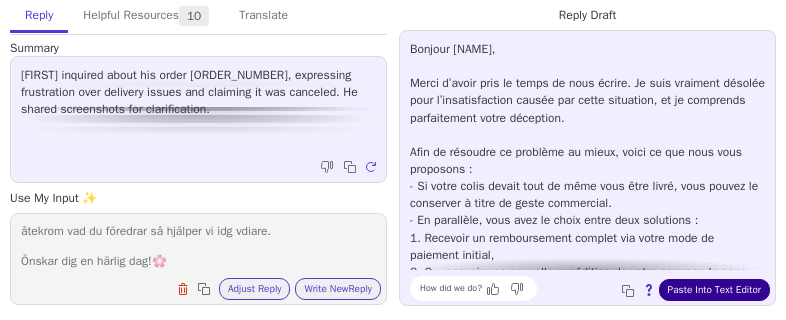 click on "Paste Into Text Editor" at bounding box center [714, 290] 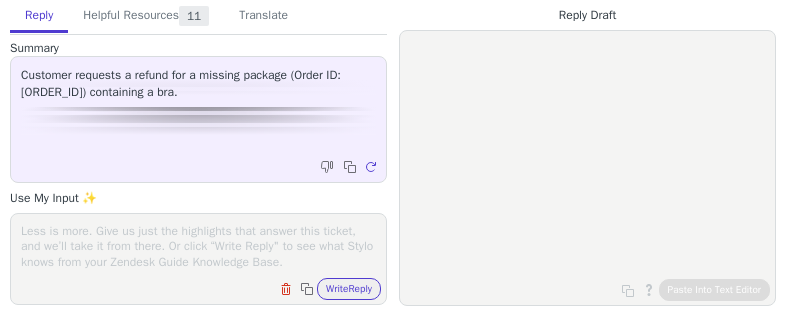 scroll, scrollTop: 0, scrollLeft: 0, axis: both 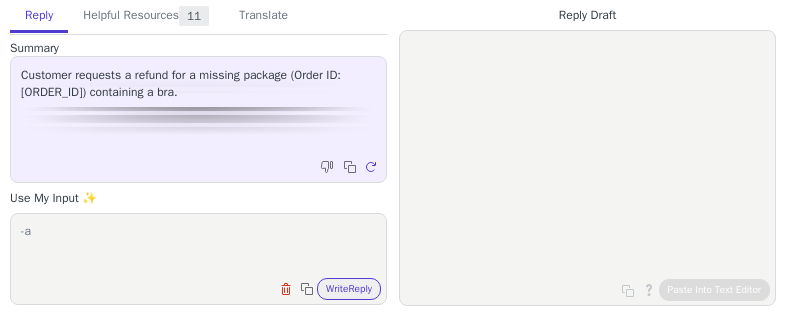 type on "-" 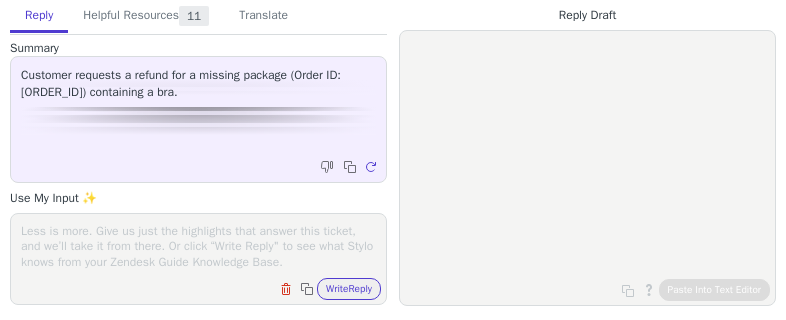 paste on "hello,
Thank you for contacting us.
We have now registered that you have not received your parcel and will of course refund you.
Since the order was placed and paid via Amazon, the refund will be processed through your Amazon account. Amazon will then return the amount to the original payment method used – either your bank or credit card account.
Thank you for your patience
Önskar dig en härlig dag!🌸️" 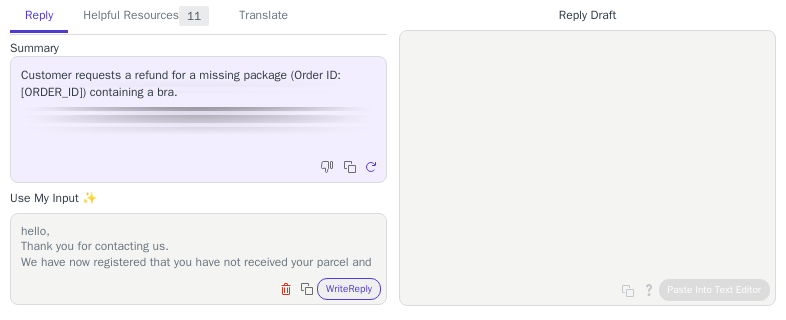 scroll, scrollTop: 170, scrollLeft: 0, axis: vertical 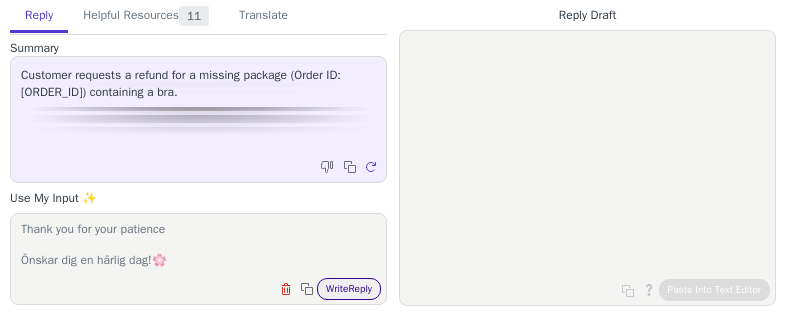 type on "hello,
Thank you for contacting us.
We have now registered that you have not received your parcel and will of course refund you.
Since the order was placed and paid via Amazon, the refund will be processed through your Amazon account. Amazon will then return the amount to the original payment method used – either your bank or credit card account.
Thank you for your patience
Önskar dig en härlig dag!🌸️" 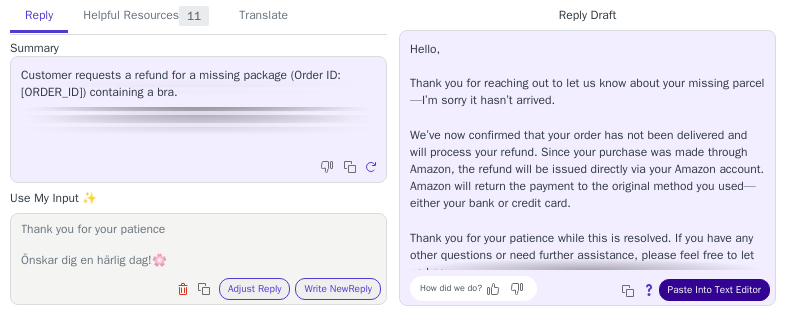 click on "Paste Into Text Editor" at bounding box center (714, 290) 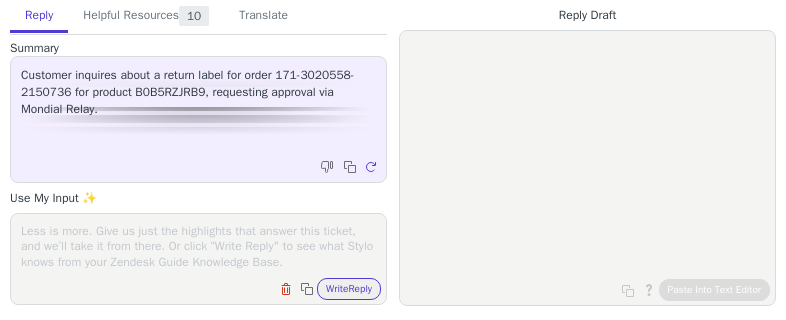 scroll, scrollTop: 0, scrollLeft: 0, axis: both 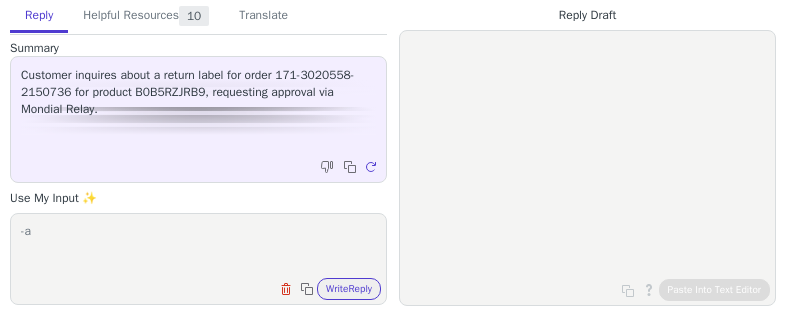 type on "-" 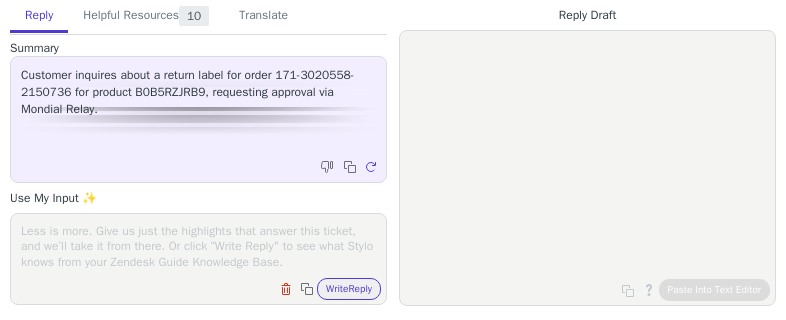 paste on "Please print out a pre-paid return label from the Amazon Return Center. If this is not possible, please send the return to :
*retur address*
and do not forget to pay the postage. Registered is not necessary. Get back to us with the returncost and we  will then manually register your return and reimburse you for the return cost." 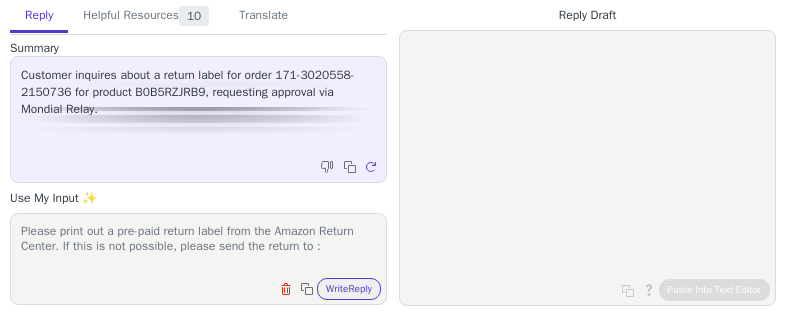 scroll, scrollTop: 93, scrollLeft: 0, axis: vertical 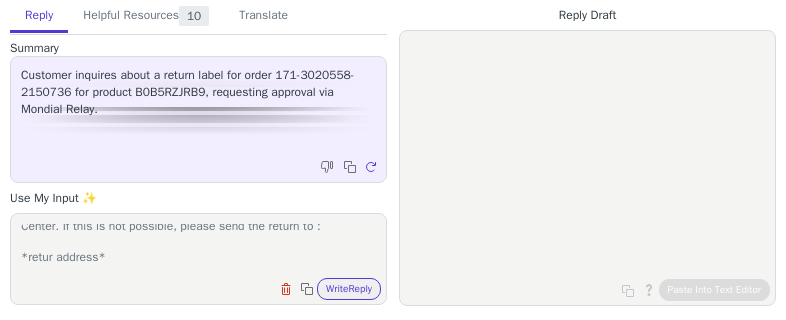 click on "Please print out a pre-paid return label from the Amazon Return Center. If this is not possible, please send the return to :
*retur address*
and do not forget to pay the postage. Registered is not necessary. Get back to us with the returncost and we  will then manually register your return and reimburse you for the return cost." at bounding box center (198, 246) 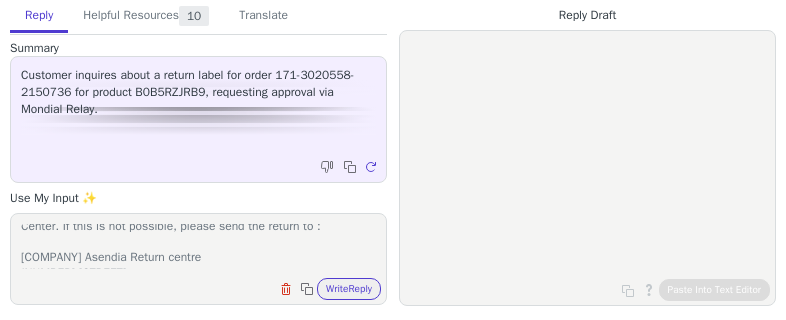 scroll, scrollTop: 93, scrollLeft: 0, axis: vertical 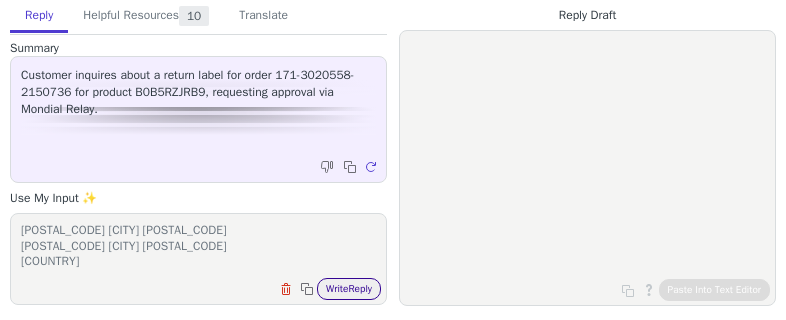 type on "Please print out a pre-paid return label from the Amazon Return Center. If this is not possible, please send the return to :
LINEX Asendia Return centre
17 rue de la Belle Borne
Cargo 7 - Bay
3455 ABCD BP 17032
95722 Roissy CDG Cedex
France
and do not forget to pay the postage. Registered is not necessary. Get back to us with the returncost and we  will then manually register your return and reimburse you for the return cost." 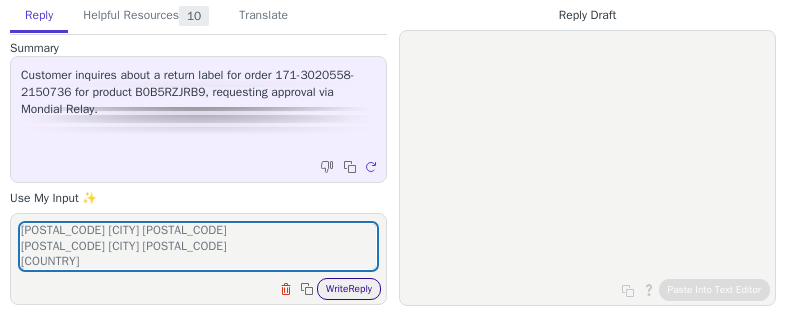 click on "Write  Reply" at bounding box center (349, 289) 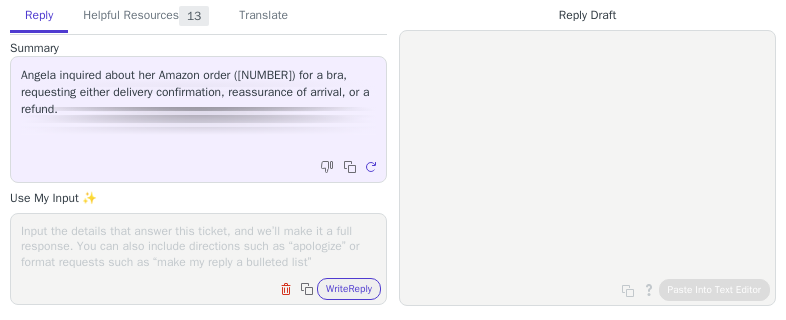 scroll, scrollTop: 0, scrollLeft: 0, axis: both 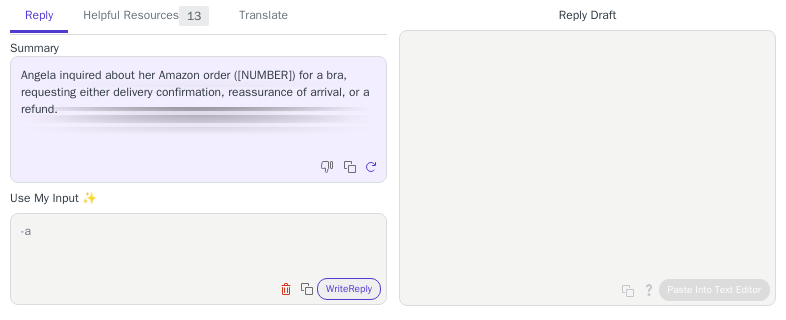 type on "-" 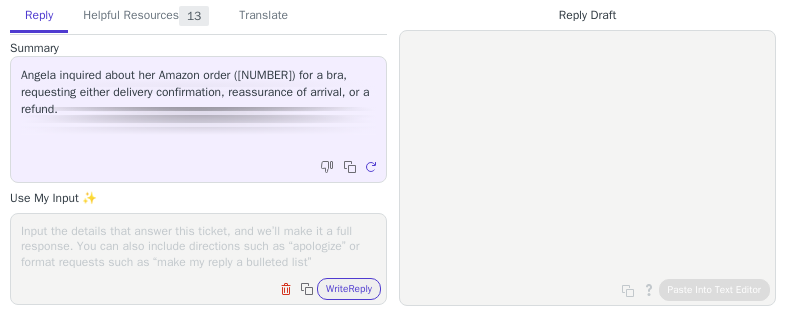 paste on "hello,
Thank you for contacting us.
We have now registered that you have not received your parcel and will of course refund you.
Since the order was placed and paid via Amazon, the refund will be processed through your Amazon account. Amazon will then return the amount to the original payment method used – either your bank or credit card account.
Thank you for your patience
Önskar dig en härlig dag!🌸️" 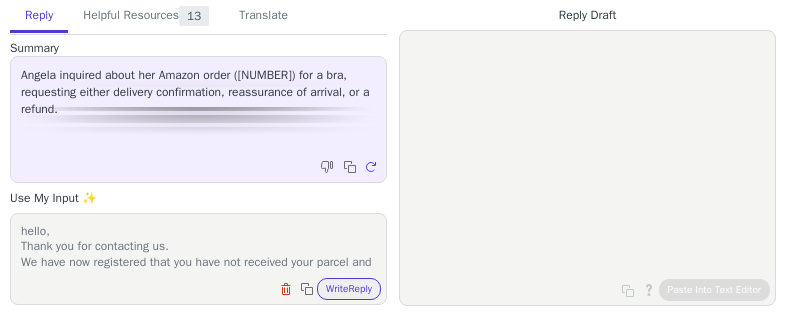 scroll, scrollTop: 170, scrollLeft: 0, axis: vertical 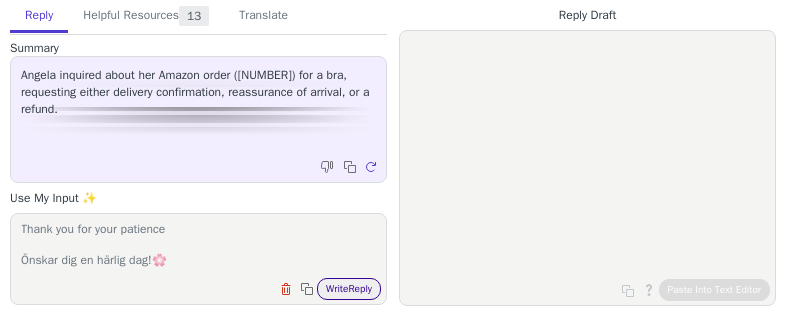 type on "hello,
Thank you for contacting us.
We have now registered that you have not received your parcel and will of course refund you.
Since the order was placed and paid via Amazon, the refund will be processed through your Amazon account. Amazon will then return the amount to the original payment method used – either your bank or credit card account.
Thank you for your patience
Önskar dig en härlig dag!🌸️" 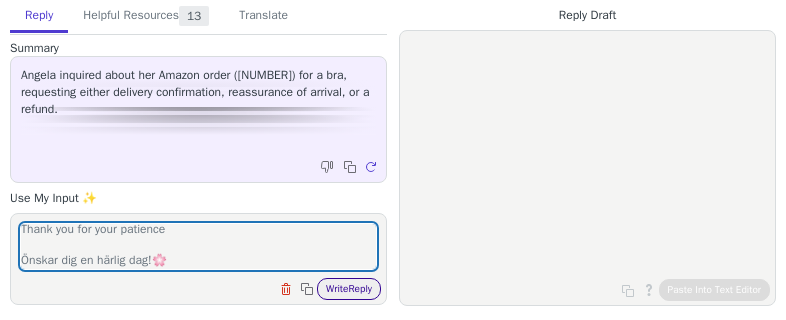 click on "Write  Reply" at bounding box center (349, 289) 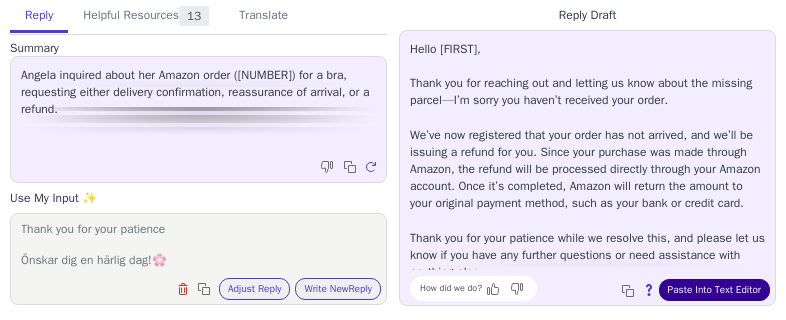 click on "Paste Into Text Editor" at bounding box center [714, 290] 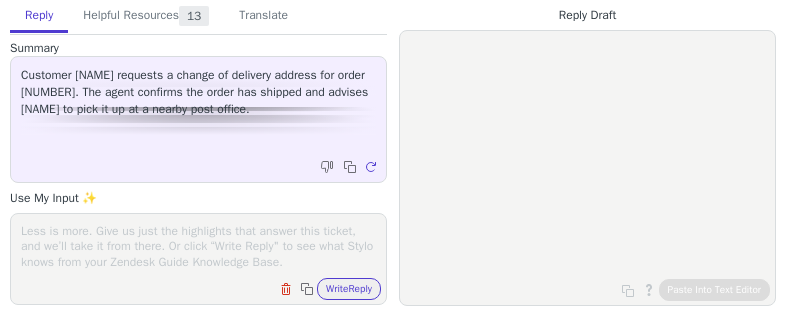 scroll, scrollTop: 0, scrollLeft: 0, axis: both 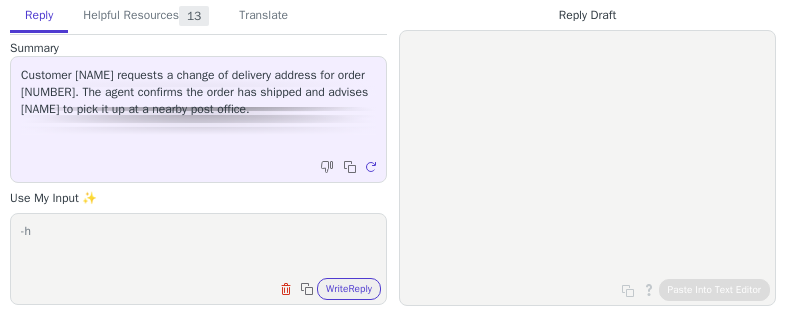 type on "-" 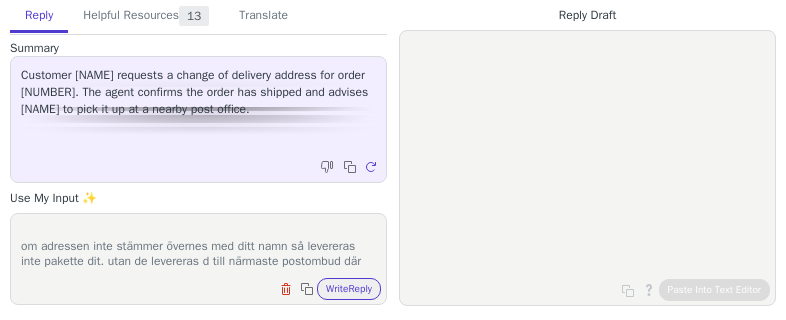 scroll, scrollTop: 62, scrollLeft: 0, axis: vertical 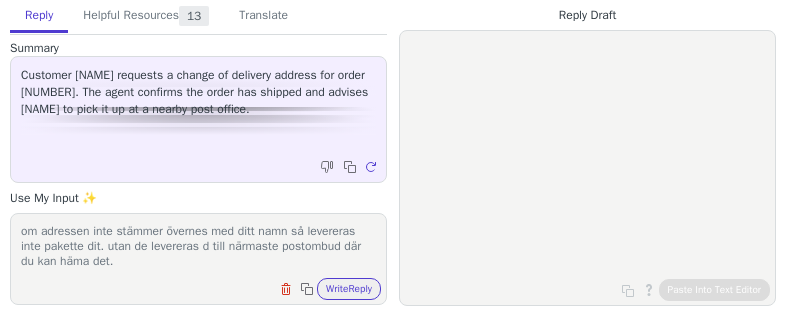 click on "Hej !
Tack för ditt meddelande.
om adressen inte stämmer övernes med ditt namn så levereras inte pakette dit. utan de levereras d till närmaste postombud där du kan häma det." at bounding box center [198, 246] 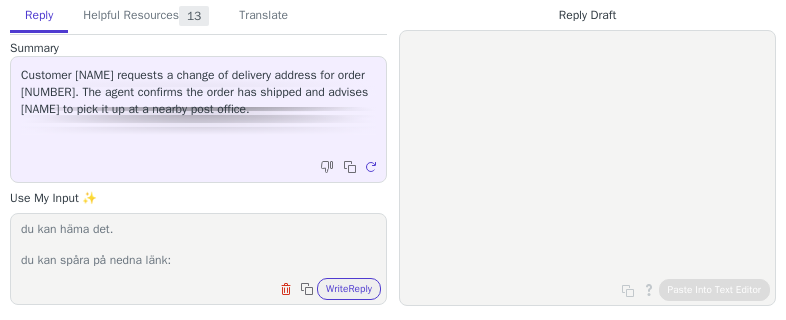 scroll, scrollTop: 123, scrollLeft: 0, axis: vertical 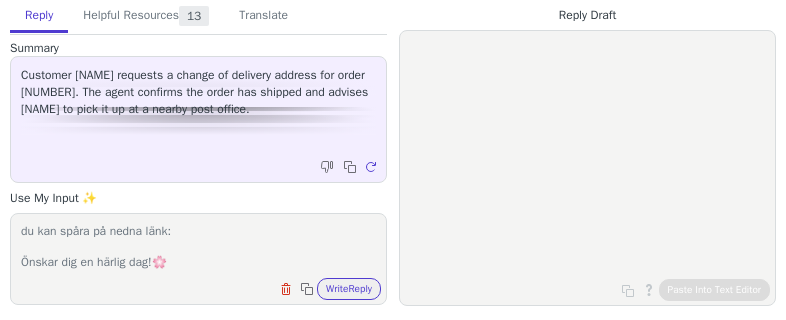 type on "Hej !
Tack för ditt meddelande.
om adressen inte stämmer övernes med ditt namn så levereras inte pakette dit. utan de levereras d till närmaste postombud där du kan häma det.
du kan spåra på nedna länk:
Önskar dig en härlig dag!🌸️" 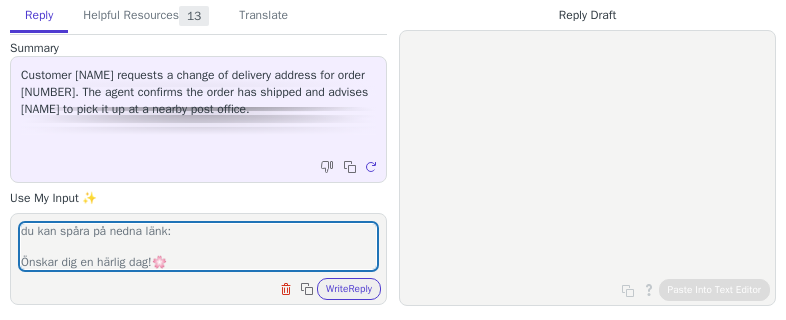 click on "Hej !
Tack för ditt meddelande.
om adressen inte stämmer övernes med ditt namn så levereras inte pakette dit. utan de levereras d till närmaste postombud där du kan häma det.
du kan spåra på nedna länk:
Önskar dig en härlig dag!🌸️ Clear field Copy to clipboard Write  Reply" at bounding box center (198, 259) 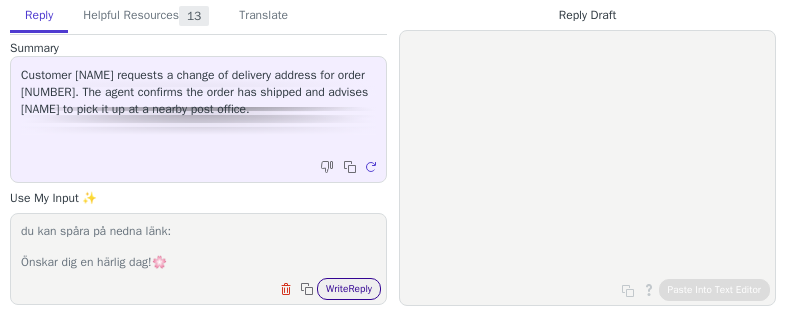 click on "Write  Reply" at bounding box center [349, 289] 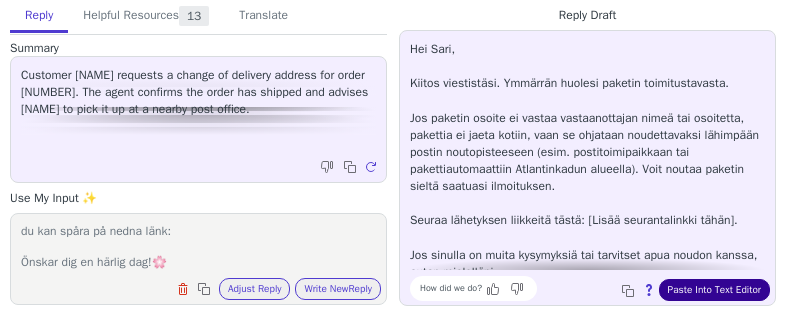 click on "Paste Into Text Editor" at bounding box center (714, 290) 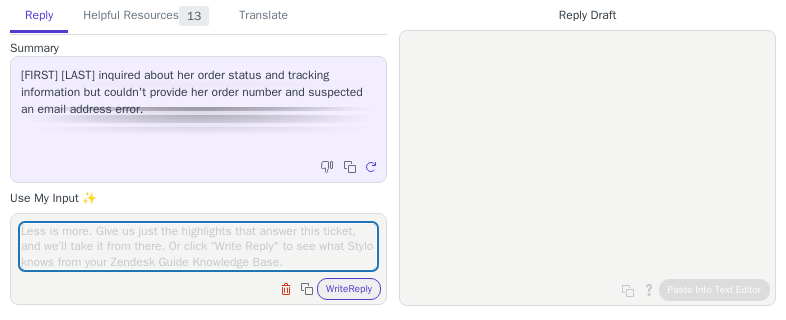 click at bounding box center [198, 246] 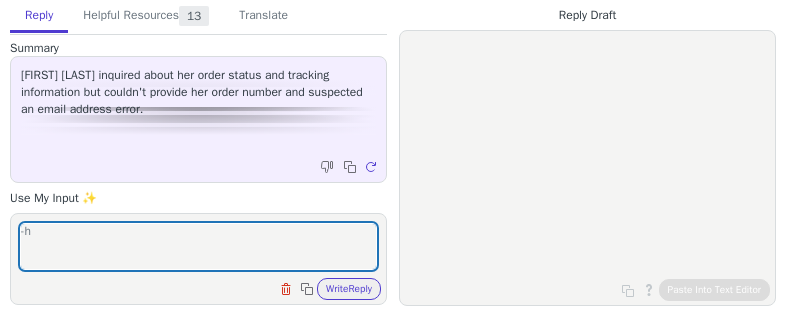 type on "-" 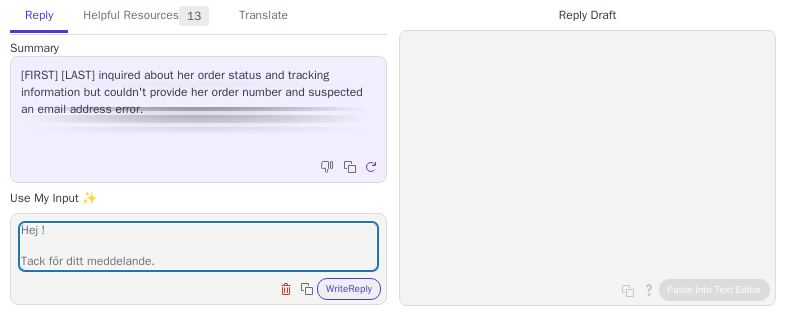 scroll, scrollTop: 31, scrollLeft: 0, axis: vertical 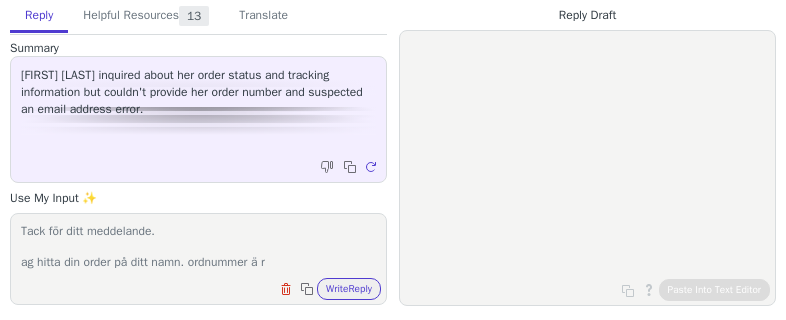 click on "Hej !
Tack för ditt meddelande.
ag hitta din order på ditt namn. ordnummer ä r" at bounding box center [198, 246] 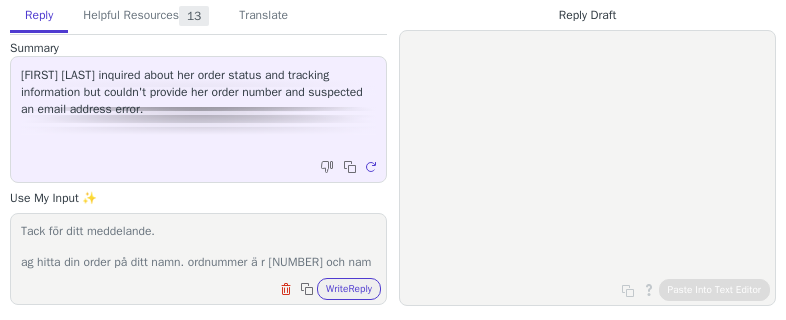 scroll, scrollTop: 47, scrollLeft: 0, axis: vertical 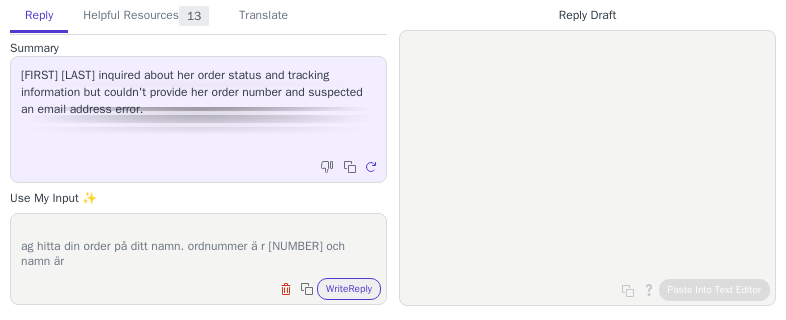 click on "Hej !
Tack för ditt meddelande.
ag hitta din order på ditt namn. ordnummer ä r [NUMBER] och namn är" at bounding box center [198, 246] 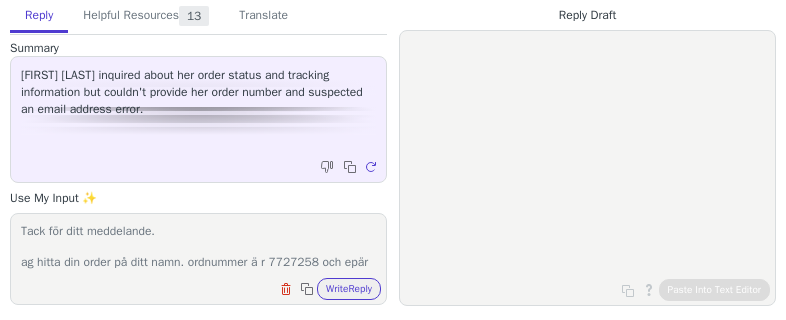 scroll, scrollTop: 47, scrollLeft: 0, axis: vertical 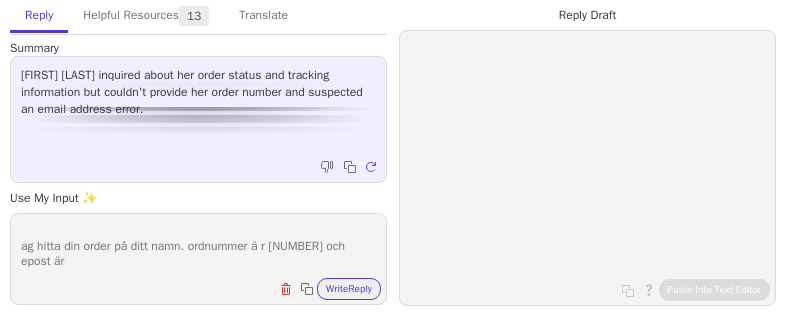 click on "Hej !
Tack för ditt meddelande.
ag hitta din order på ditt namn. ordnummer ä r [NUMBER] och epost är" at bounding box center [198, 246] 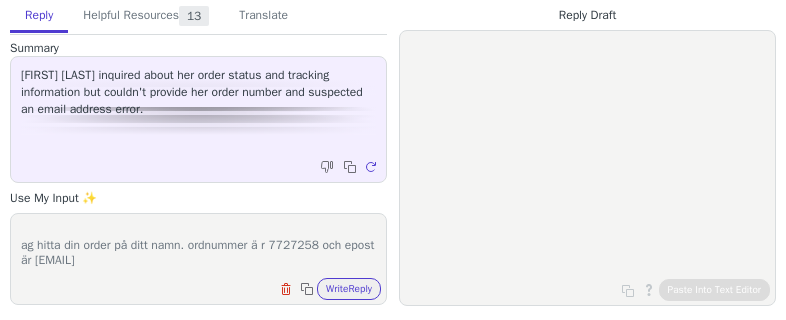 scroll, scrollTop: 78, scrollLeft: 0, axis: vertical 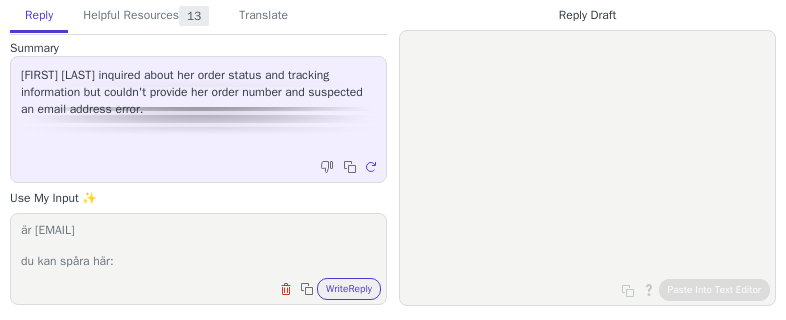 click on "Hej !
Tack för ditt meddelande.
ag hitta din order på ditt namn. ordnummer ä r 7727258 och epost är [EMAIL]
du kan spåra här:" at bounding box center [198, 246] 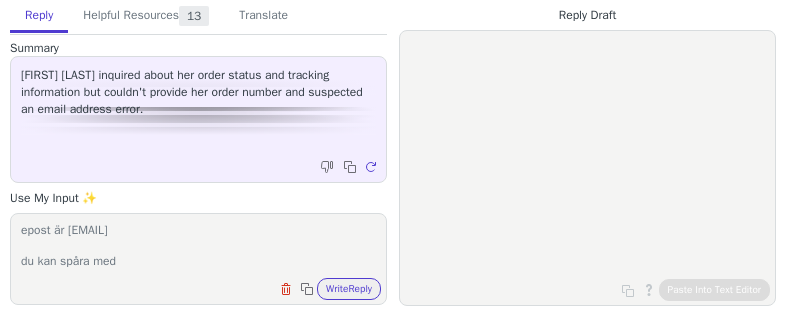 paste on "LF096241898FR" 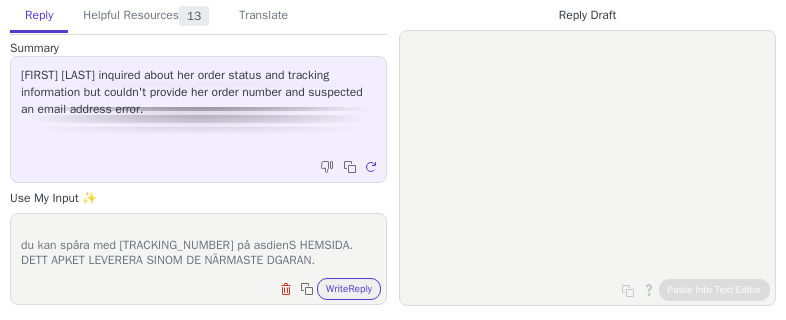 scroll, scrollTop: 123, scrollLeft: 0, axis: vertical 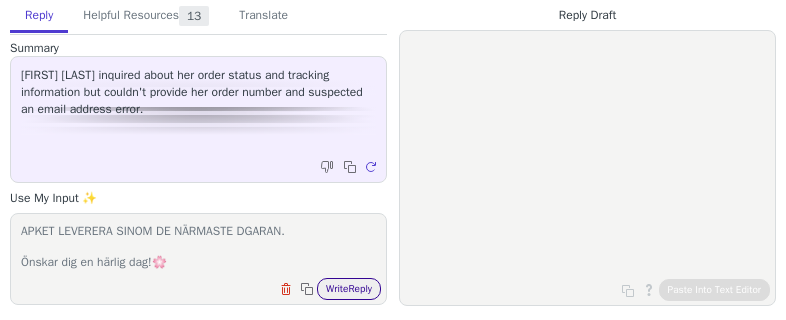 type on "Hej !
Tack för ditt meddelande.
ag hitta din order på ditt namn. ordnummer ä r 7727258 och epost är epirasrru@hotmail.fr
du kan spåra med LF096241898FR på asdienS HEMSIDA. DETT APKET LEVERERA SINOM DE NÄRMASTE DGARAN.
Önskar dig en härlig dag!🌸️" 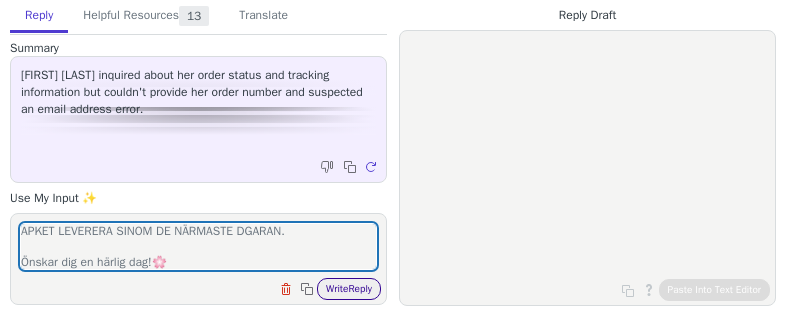 click on "Write  Reply" at bounding box center [349, 289] 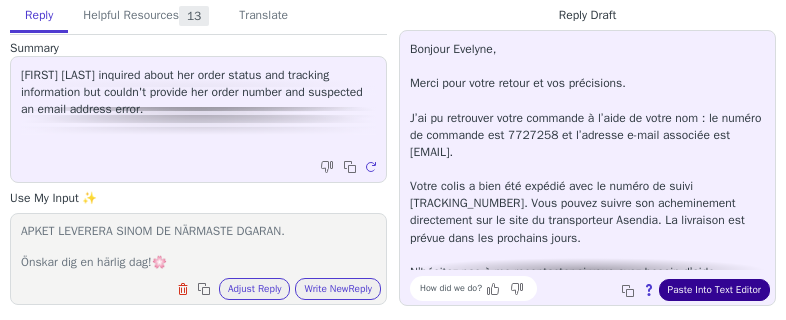 click on "Paste Into Text Editor" at bounding box center [714, 290] 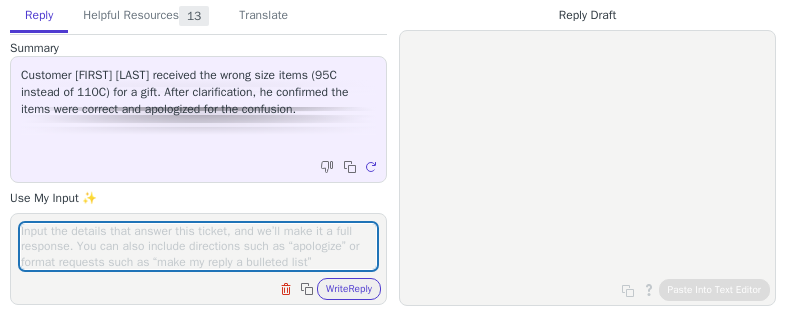 click at bounding box center [198, 246] 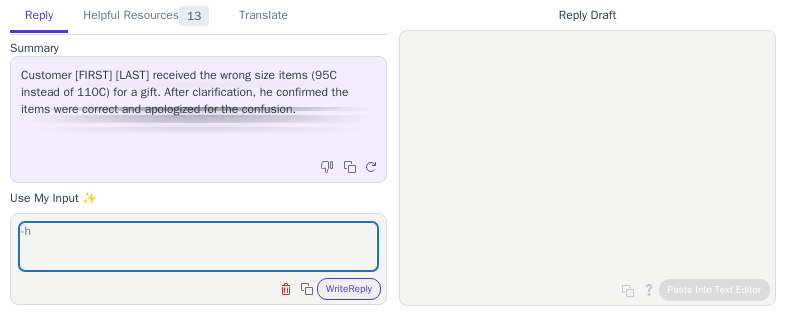 type on "-" 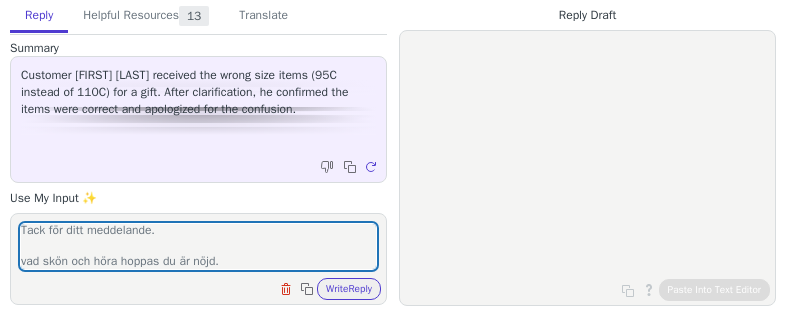 scroll, scrollTop: 62, scrollLeft: 0, axis: vertical 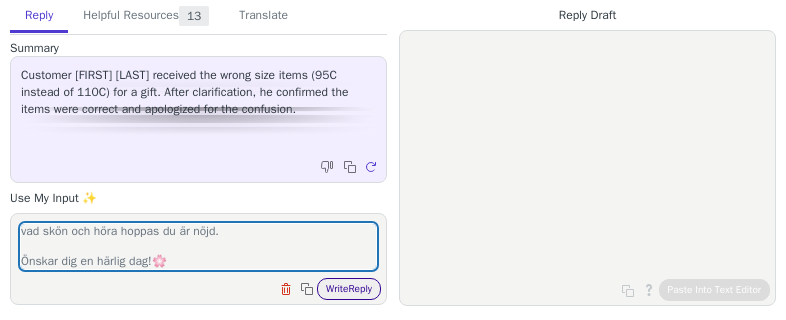 type on "Hej !
Tack för ditt meddelande.
vad skön och höra hoppas du är nöjd.
Önskar dig en härlig dag!🌸️" 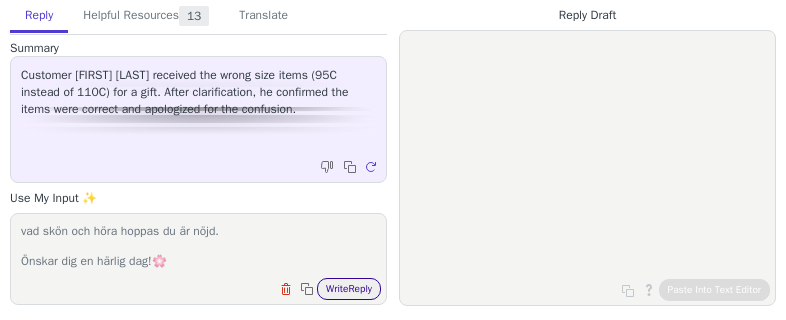 click on "Write  Reply" at bounding box center [349, 289] 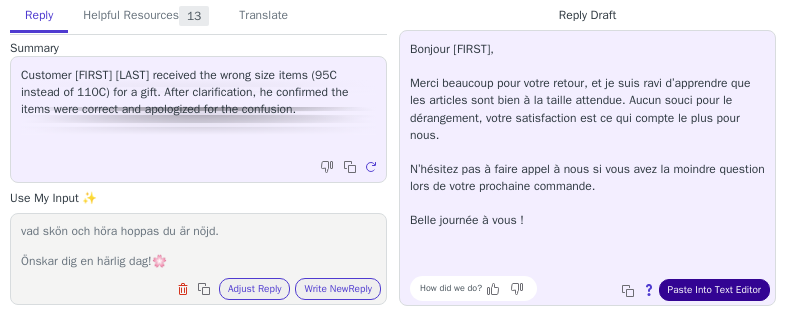 click on "Paste Into Text Editor" at bounding box center [714, 290] 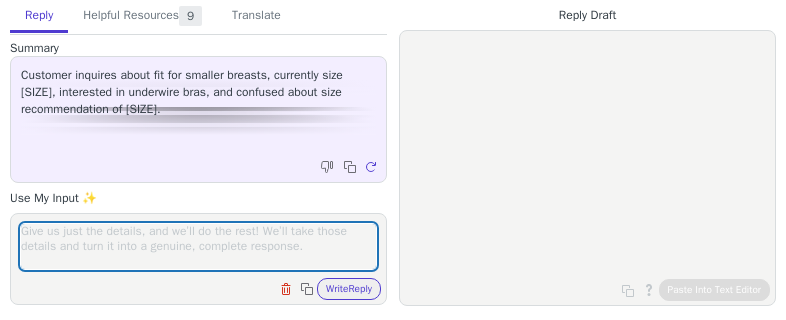 scroll, scrollTop: 0, scrollLeft: 0, axis: both 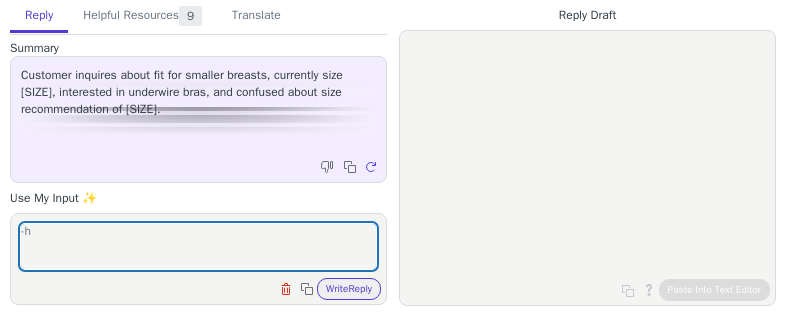 type on "-" 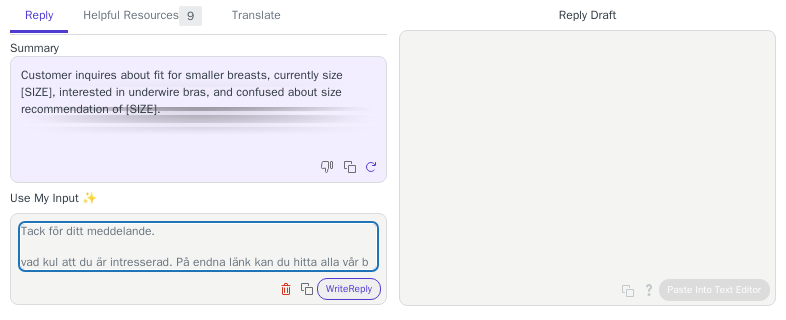 scroll, scrollTop: 47, scrollLeft: 0, axis: vertical 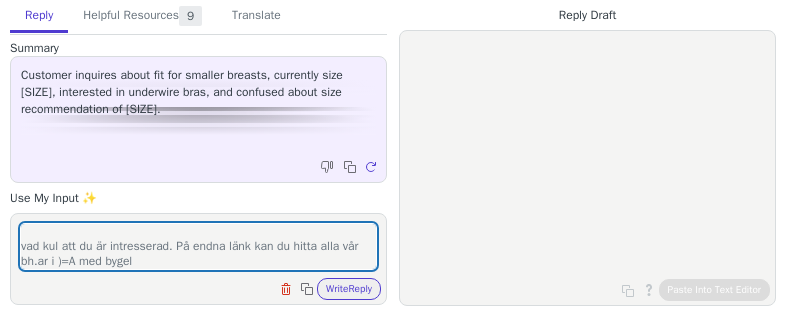 click on "Hej !
Tack för ditt meddelande.
vad kul att du är intresserad. På endna länk kan du hitta alla vår bh.ar i )=A med bygel" at bounding box center [198, 246] 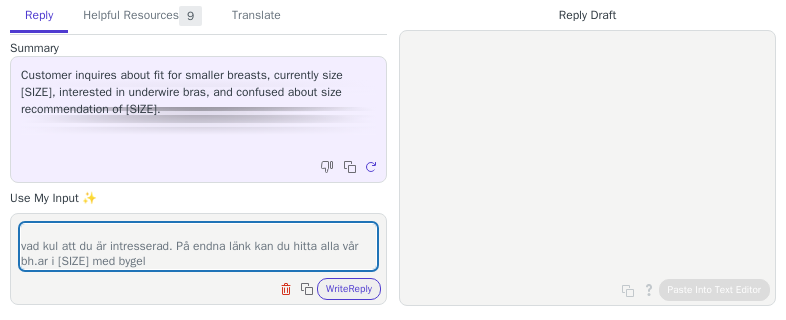 click on "Hej !
Tack för ditt meddelande.
vad kul att du är intresserad. På endna länk kan du hitta alla vår bh.ar i [SIZE] med bygel" at bounding box center [198, 246] 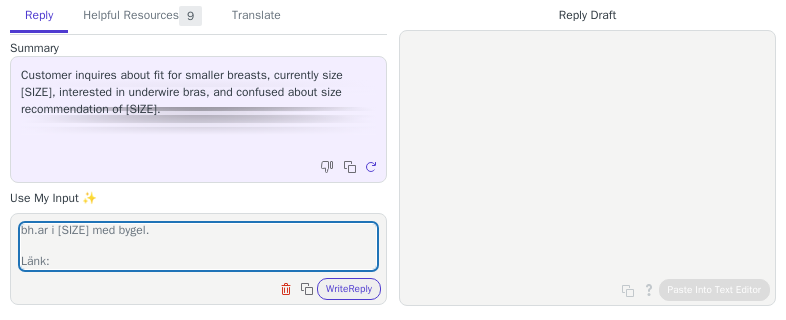 scroll, scrollTop: 109, scrollLeft: 0, axis: vertical 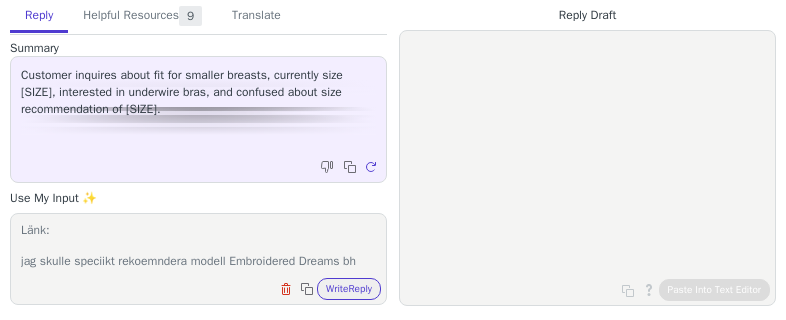 paste on "Embroidered Dreams bh" 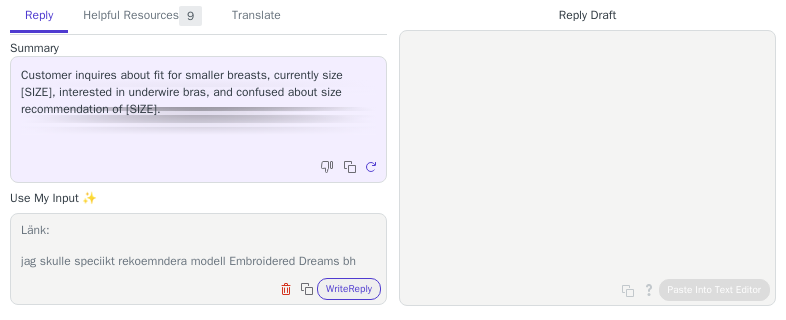 scroll, scrollTop: 123, scrollLeft: 0, axis: vertical 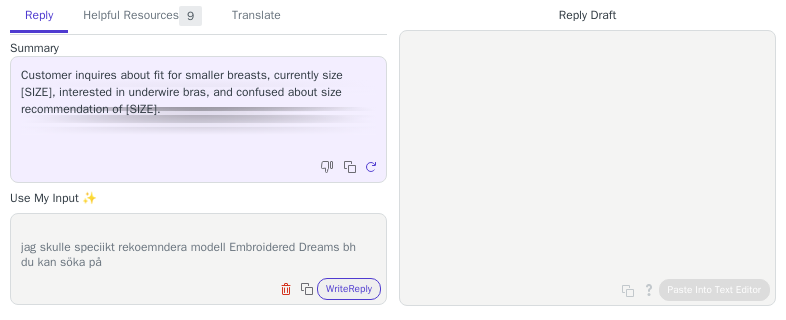paste on "[PRODUCT_CODE]" 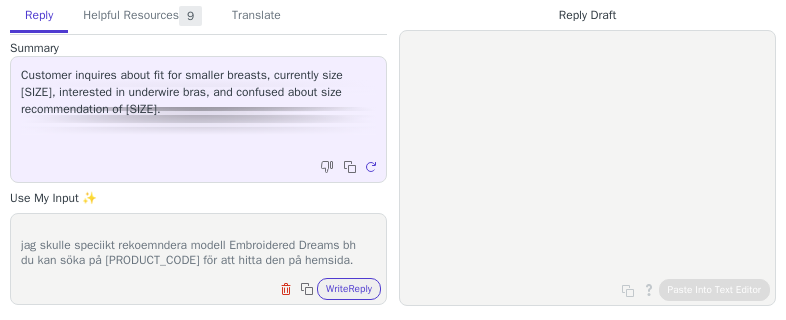 scroll, scrollTop: 154, scrollLeft: 0, axis: vertical 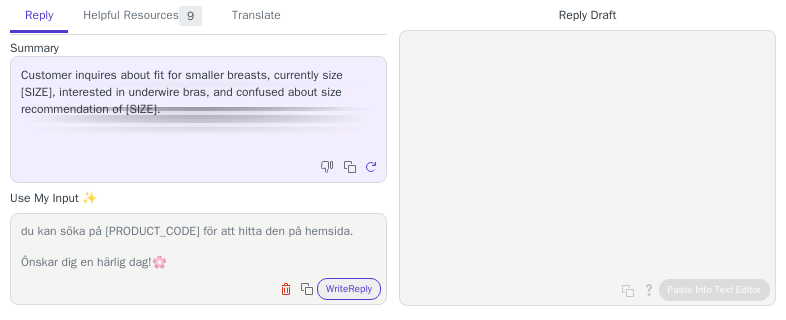 click on "Hej !
Tack för ditt meddelande.
vad kul att du är intresserad. På endna länk kan du hitta alla vår bh.ar i [SIZE] med bygel.
Länk:
jag skulle speciikt rekoemndera modell Embroidered Dreams bh
du kan söka på [PRODUCT_CODE] för att hitta den på hemsida.
Önskar dig en härlig dag!🌸️" at bounding box center (198, 246) 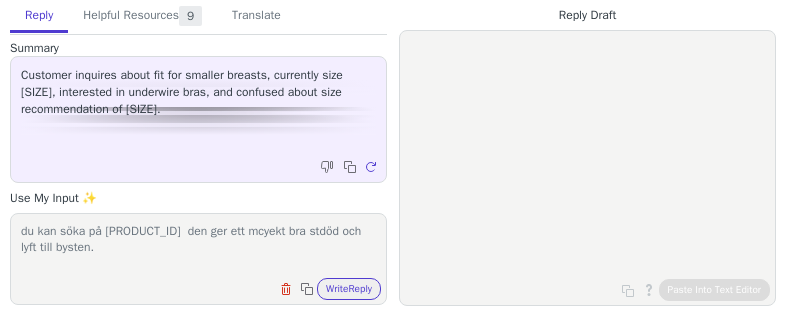 scroll, scrollTop: 170, scrollLeft: 0, axis: vertical 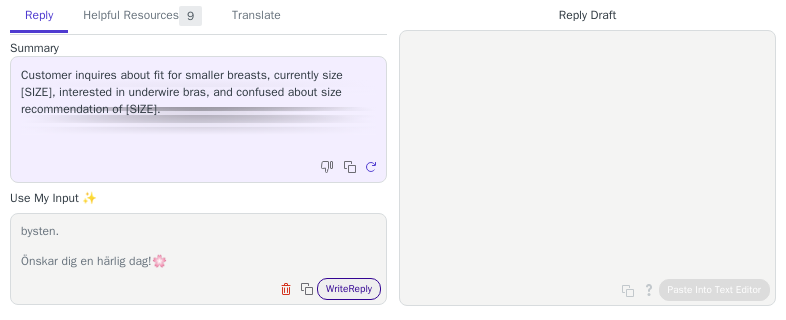 type on "Hej !
Tack för ditt meddelande.
vad kul att du är intresserad. På endna länk kan du hitta alla vår bh.ar i 90A med bygel.
Länk:
jag skulle speciikt rekoemndera modell Embroidered Dreams bh
du kan söka på 8011  den ger ett mcyekt bra stdöd och lyft till bysten.
Önskar dig en härlig dag!🌸️
Önskar dig en härlig dag!🌸️" 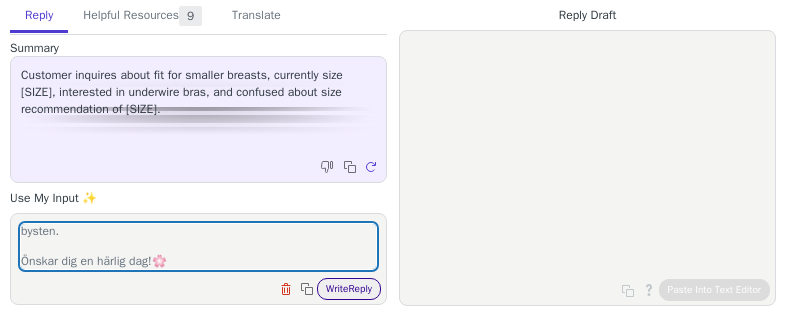click on "Write  Reply" at bounding box center (349, 289) 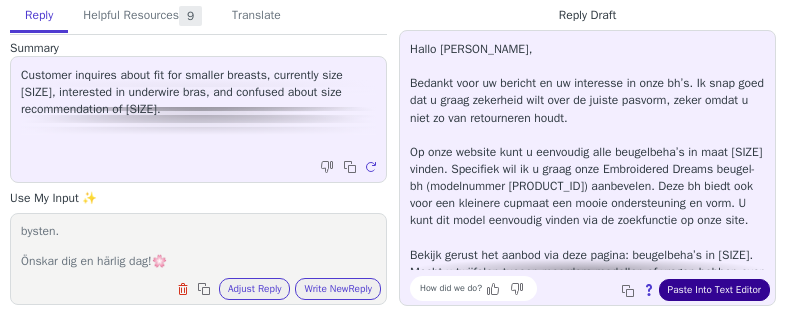 click on "Paste Into Text Editor" at bounding box center [714, 290] 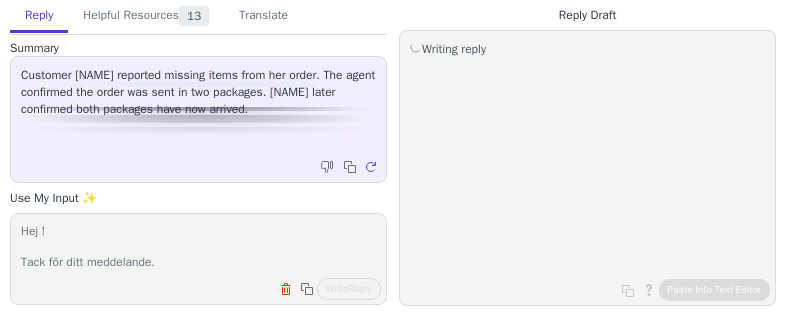 scroll, scrollTop: 0, scrollLeft: 0, axis: both 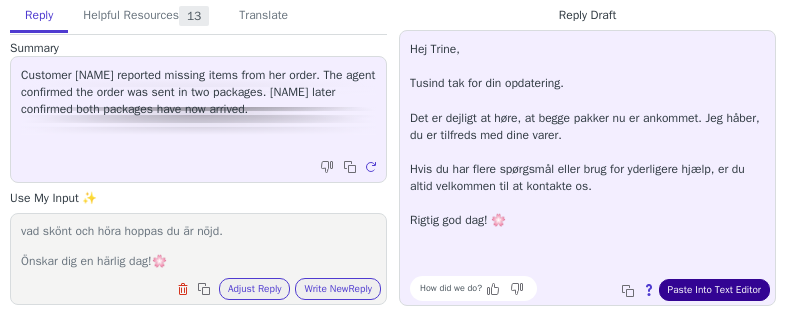 click on "Paste Into Text Editor" at bounding box center [714, 290] 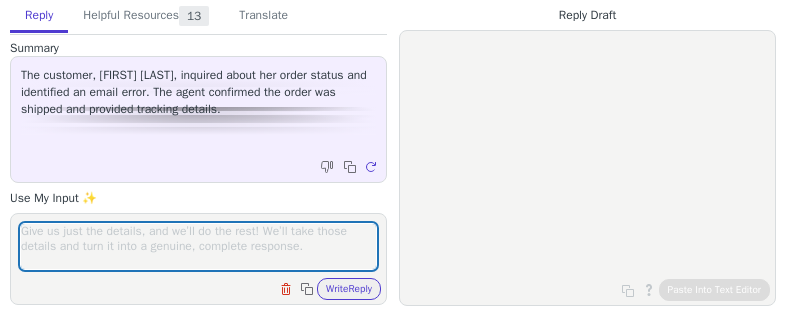 click at bounding box center (198, 246) 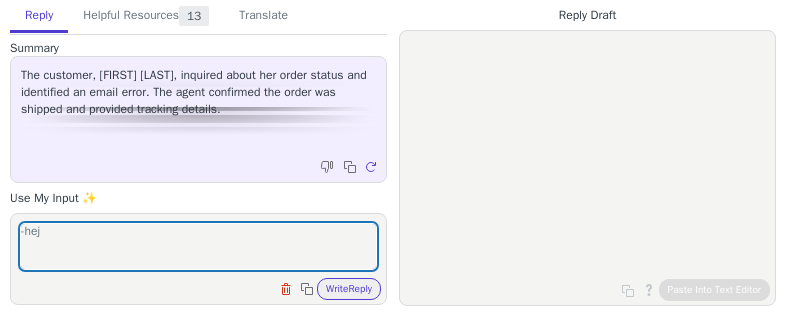 scroll, scrollTop: 0, scrollLeft: 0, axis: both 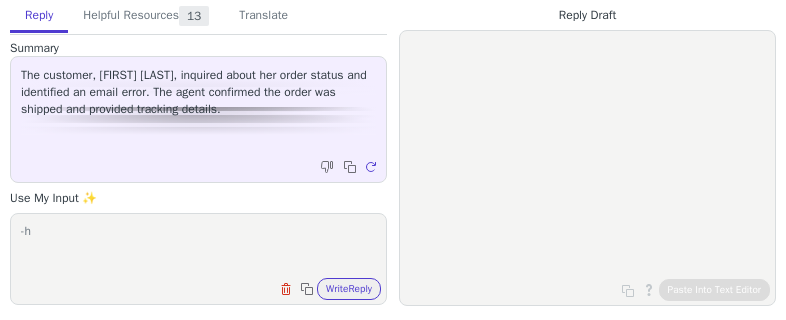 type on "-" 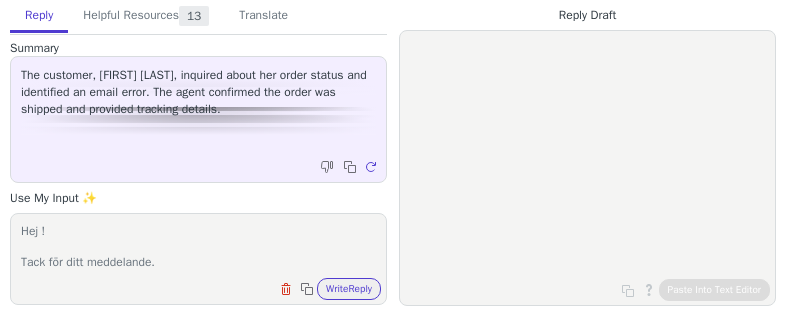 scroll, scrollTop: 31, scrollLeft: 0, axis: vertical 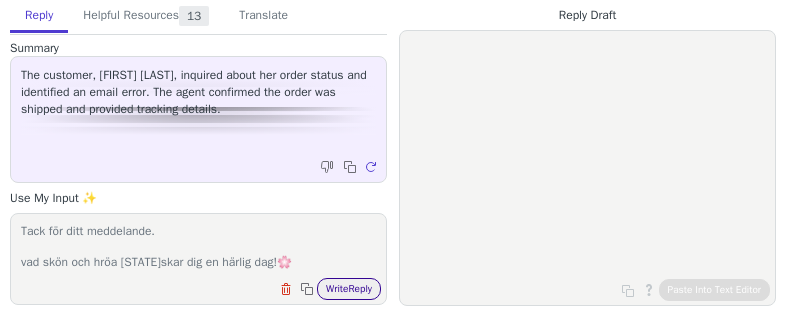 type on "Hej !
Tack för ditt meddelande.
vad skön och hröa [STATE]skar dig en härlig dag!🌸️" 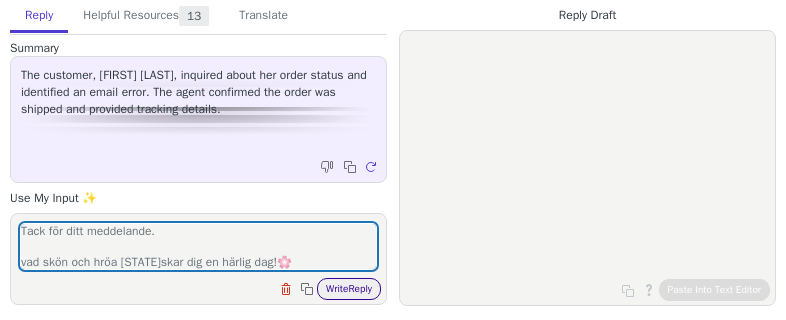 click on "Write  Reply" at bounding box center [349, 289] 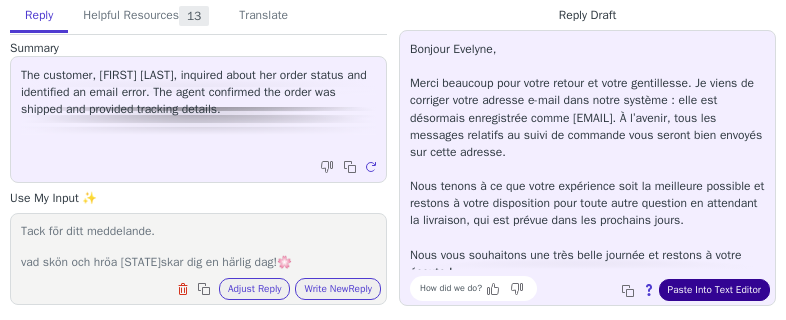 click on "Paste Into Text Editor" at bounding box center (714, 290) 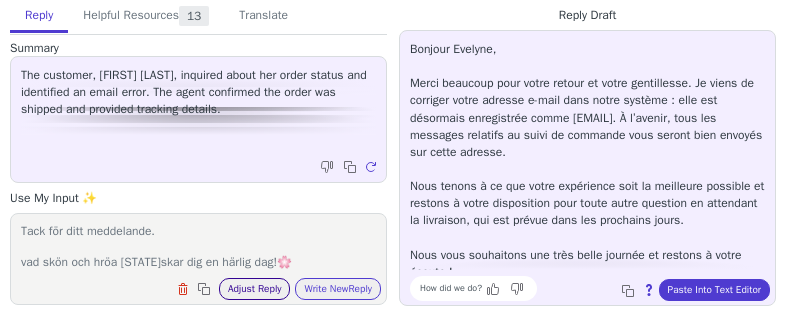 click on "Adjust Reply" at bounding box center [255, 289] 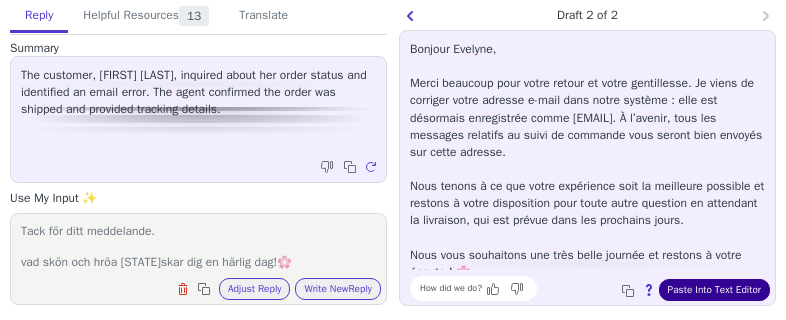 click on "Paste Into Text Editor" at bounding box center (714, 290) 